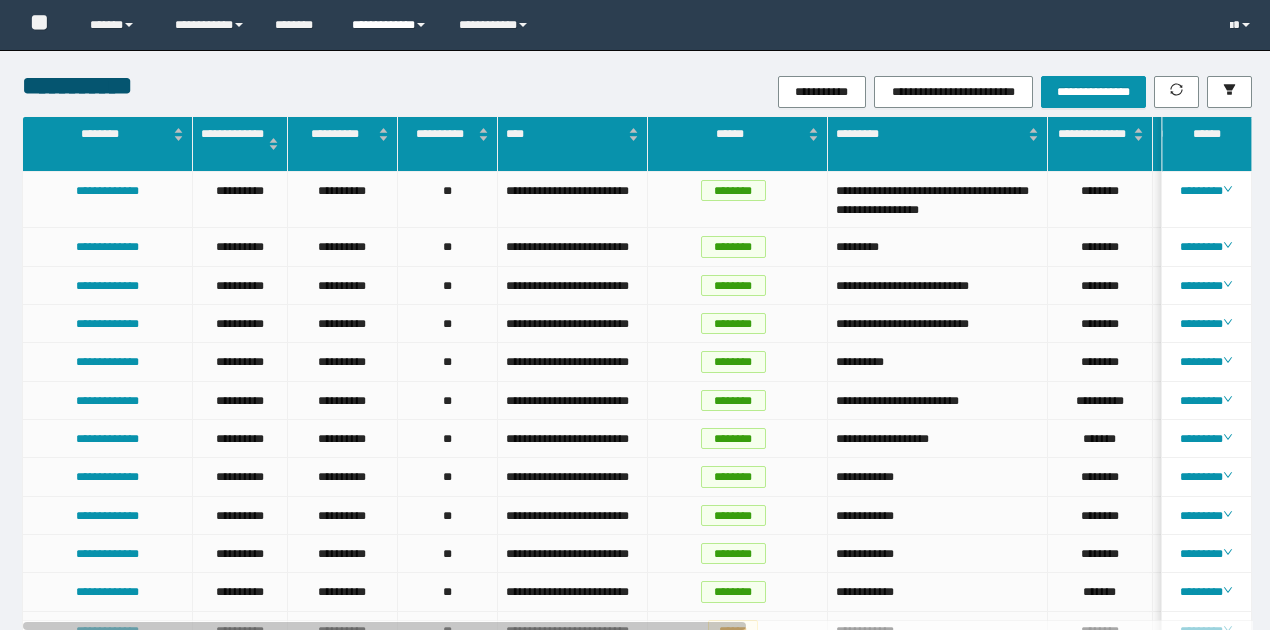 scroll, scrollTop: 0, scrollLeft: 0, axis: both 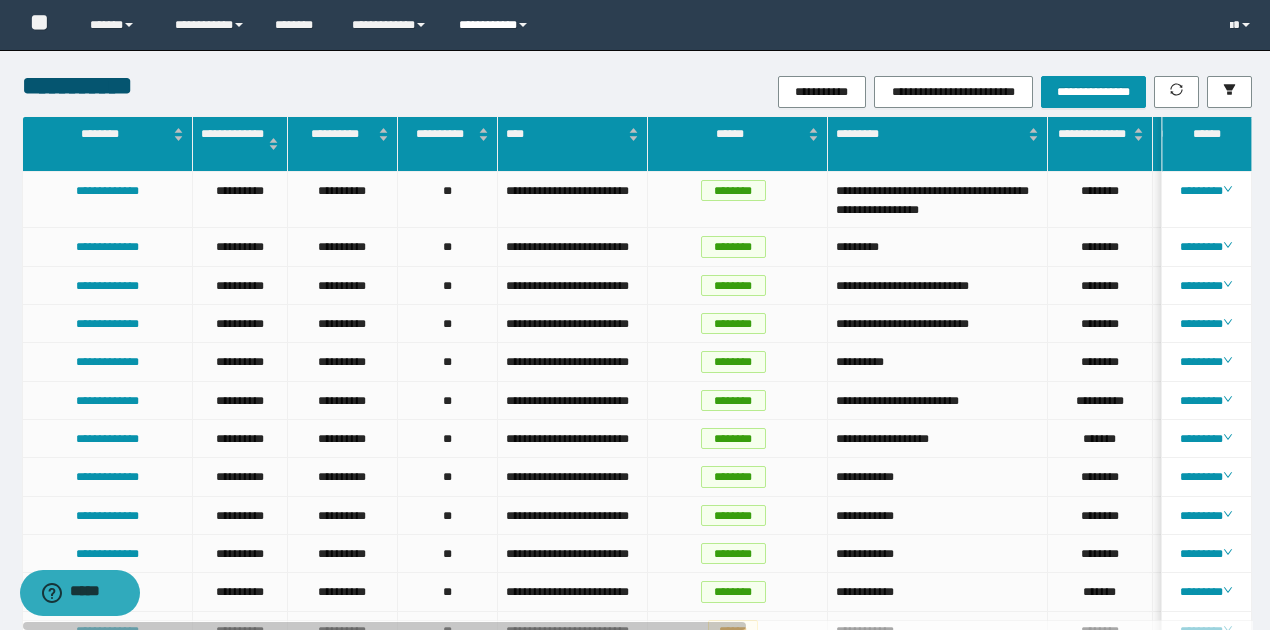 click at bounding box center [523, 25] 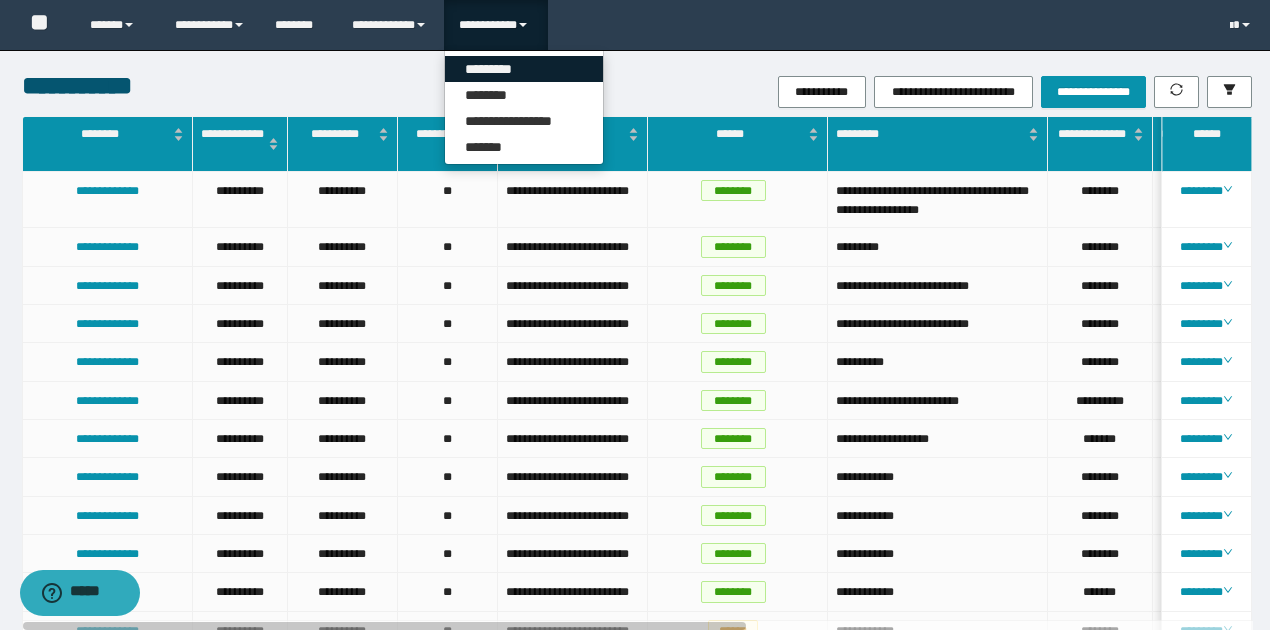 click on "*********" at bounding box center (524, 69) 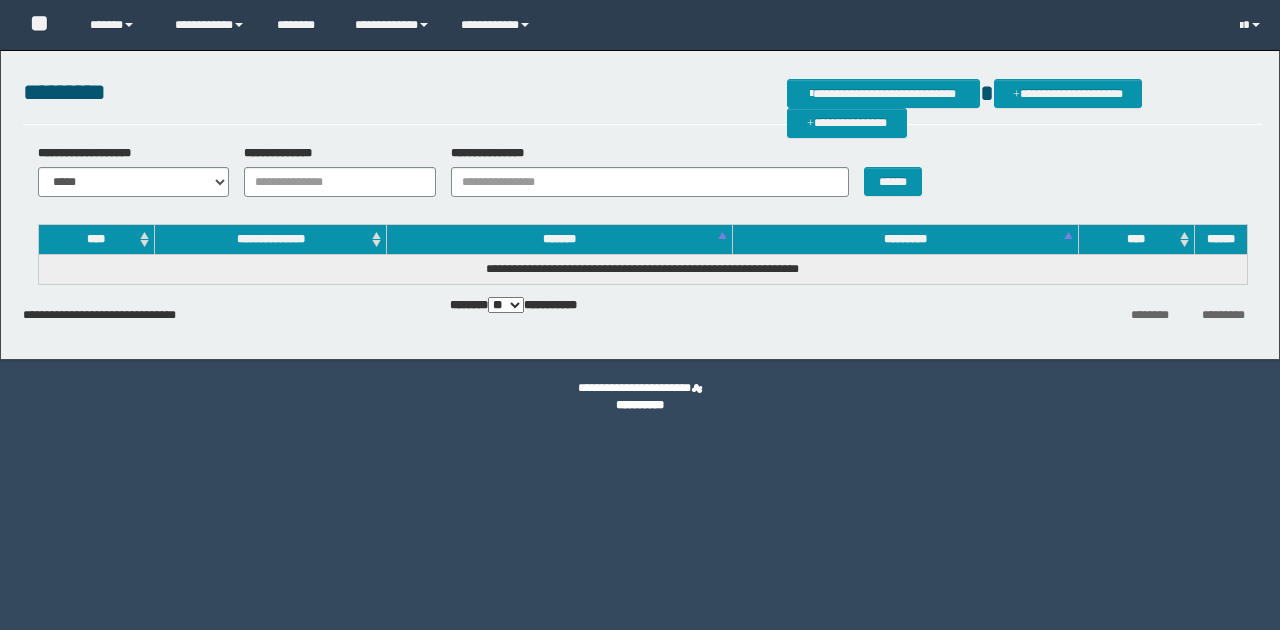 scroll, scrollTop: 0, scrollLeft: 0, axis: both 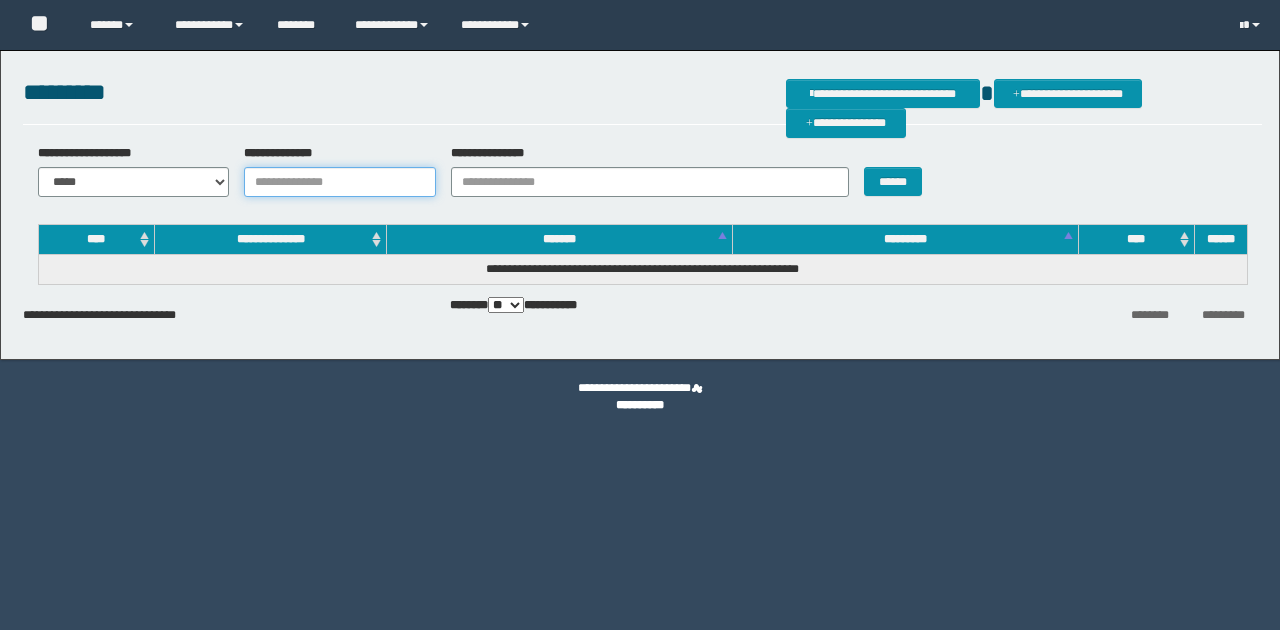 drag, startPoint x: 0, startPoint y: 0, endPoint x: 307, endPoint y: 168, distance: 349.96143 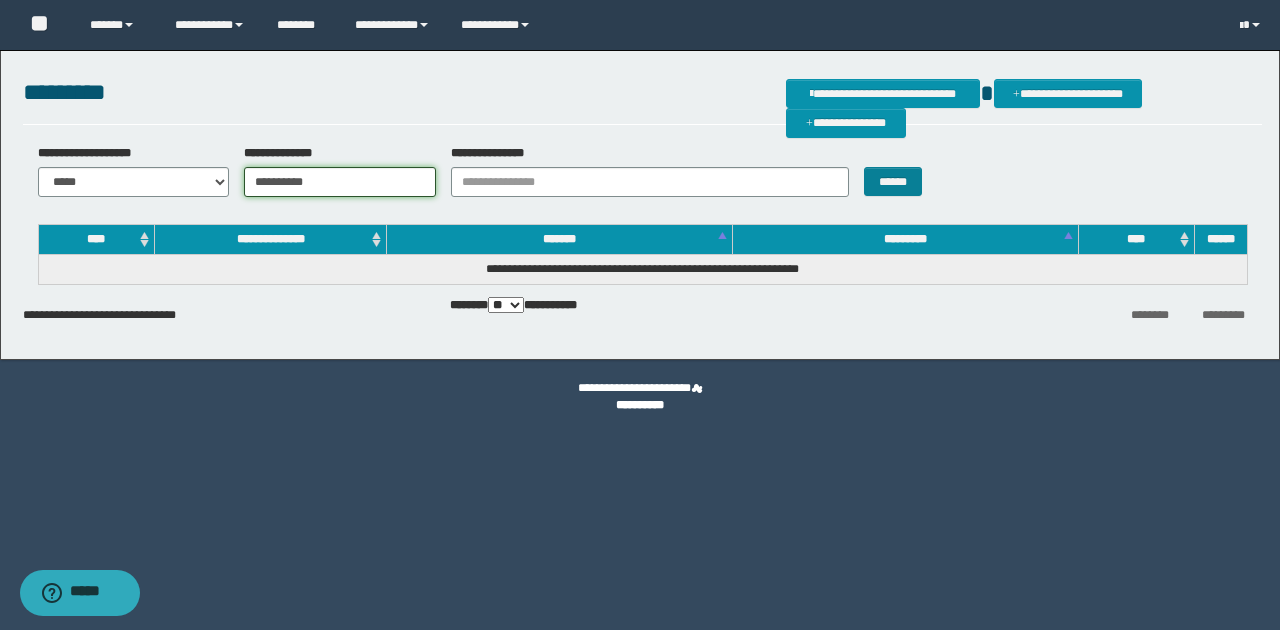 type on "**********" 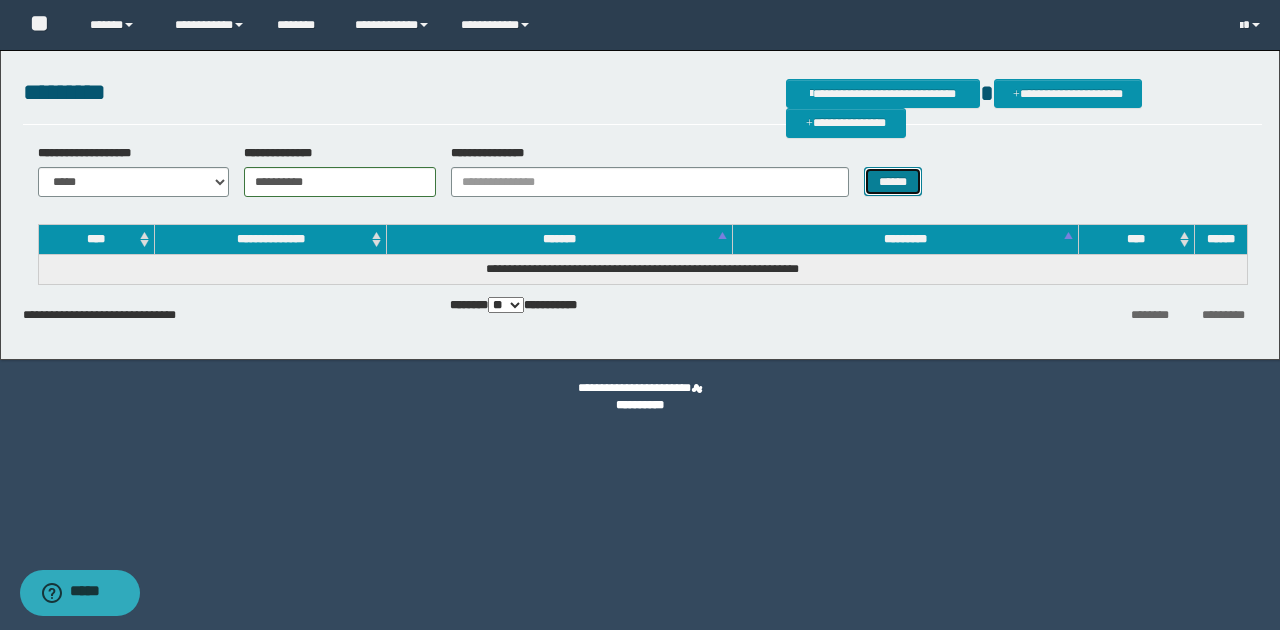 click on "******" at bounding box center [893, 181] 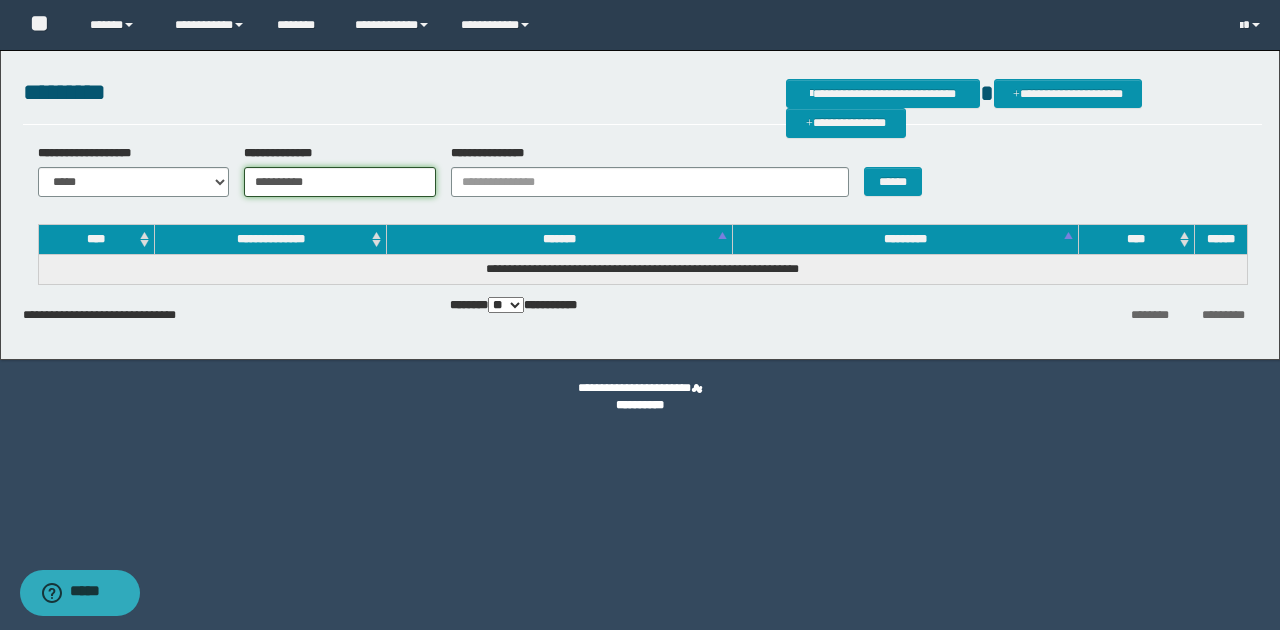 drag, startPoint x: 330, startPoint y: 184, endPoint x: 246, endPoint y: 184, distance: 84 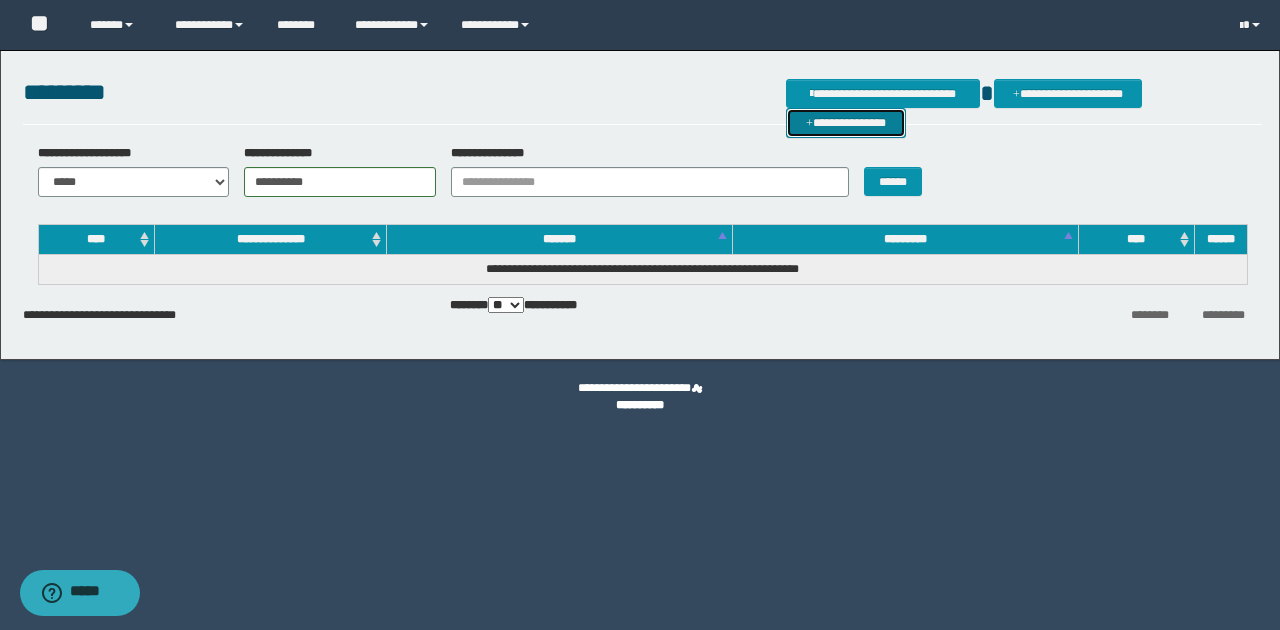 click on "**********" at bounding box center [846, 122] 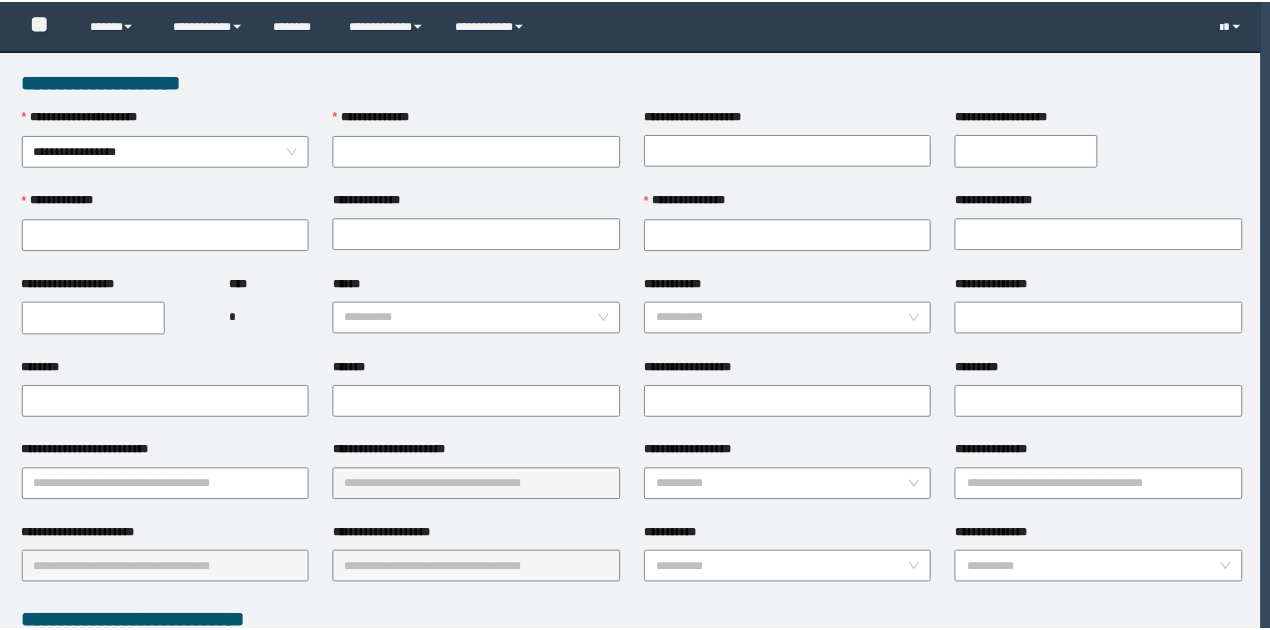scroll, scrollTop: 0, scrollLeft: 0, axis: both 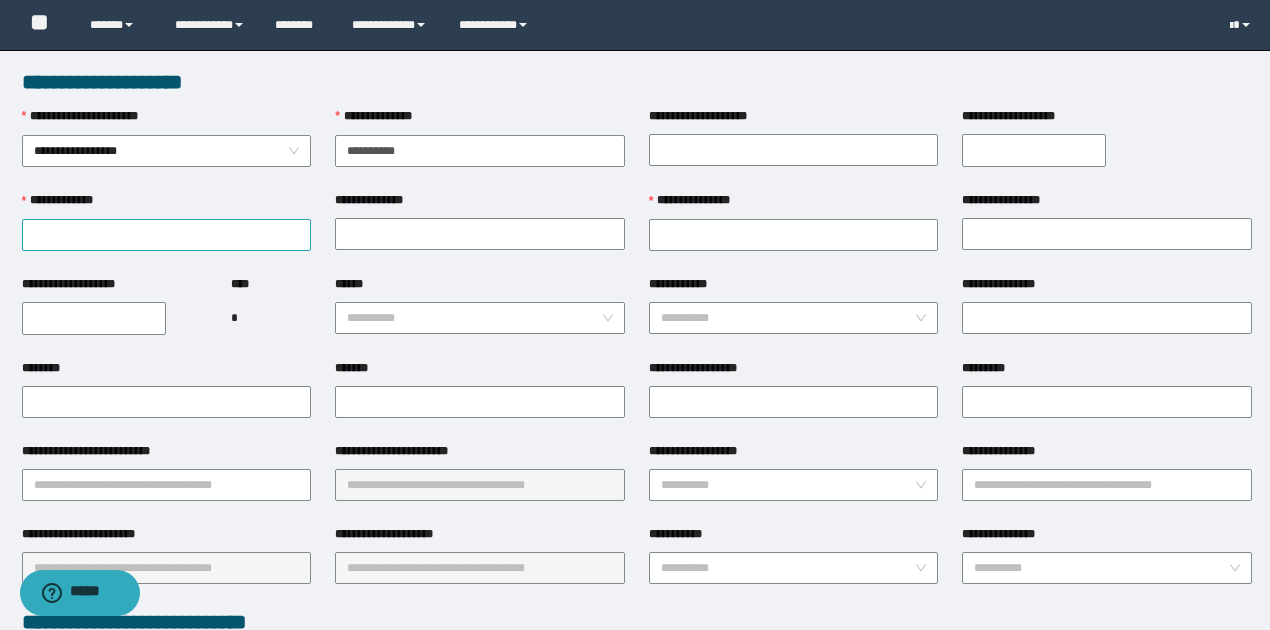 type on "**********" 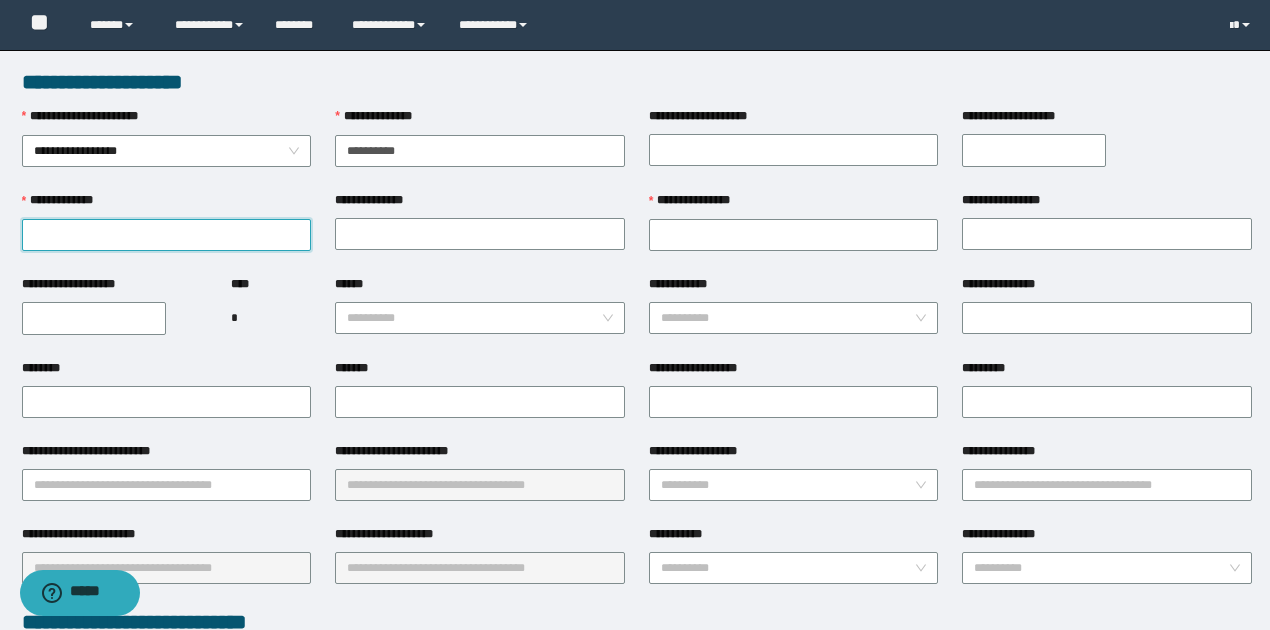 click on "**********" at bounding box center [167, 235] 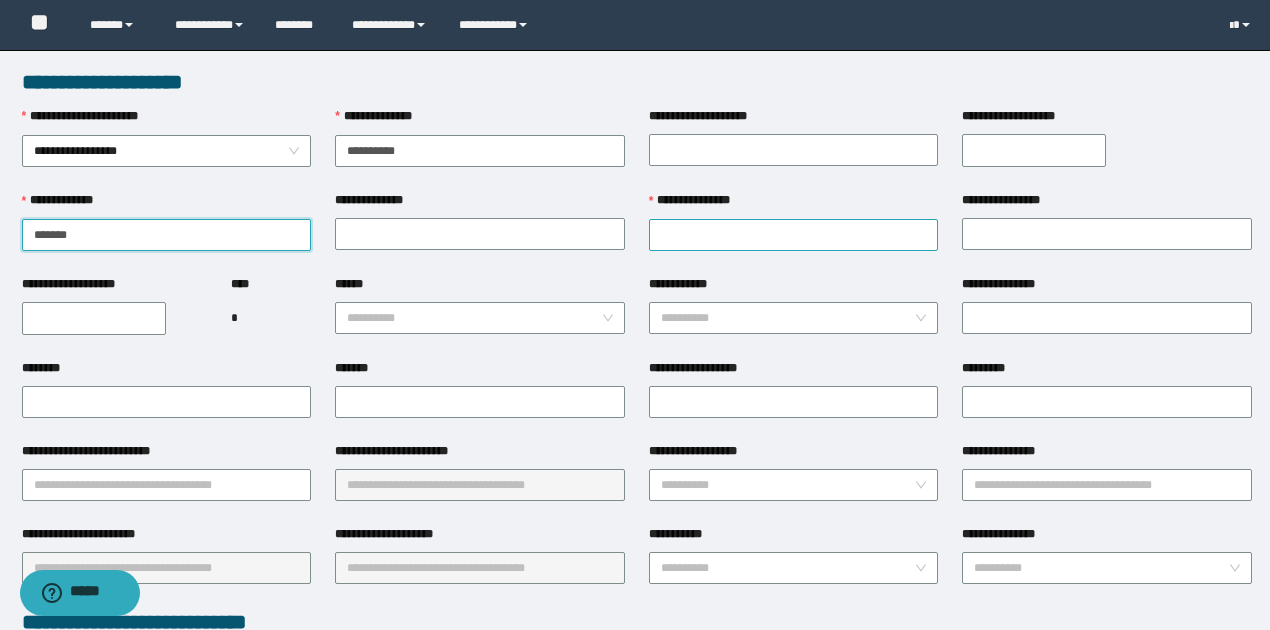 type on "*******" 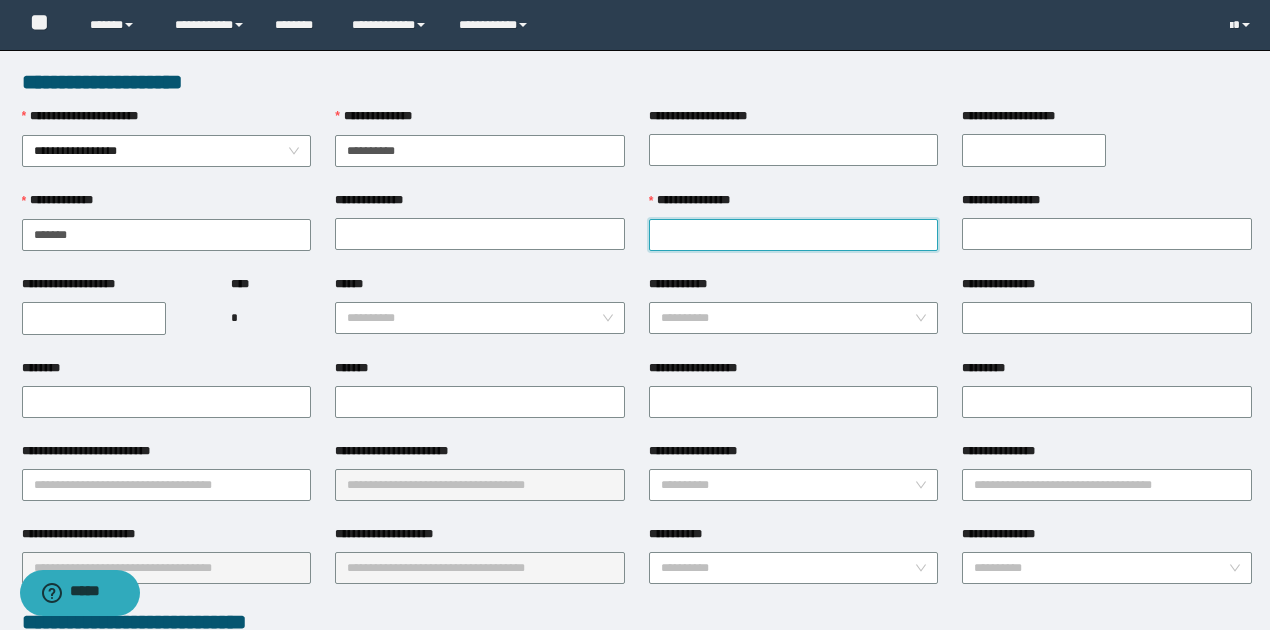 click on "**********" at bounding box center [794, 235] 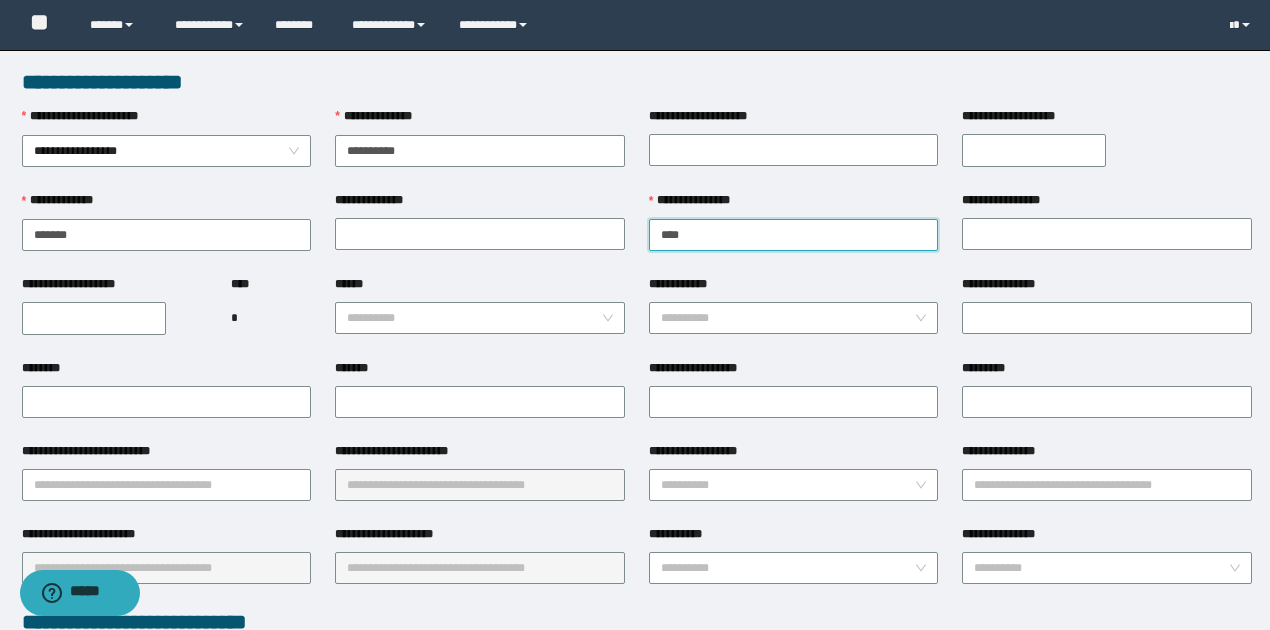 type on "*********" 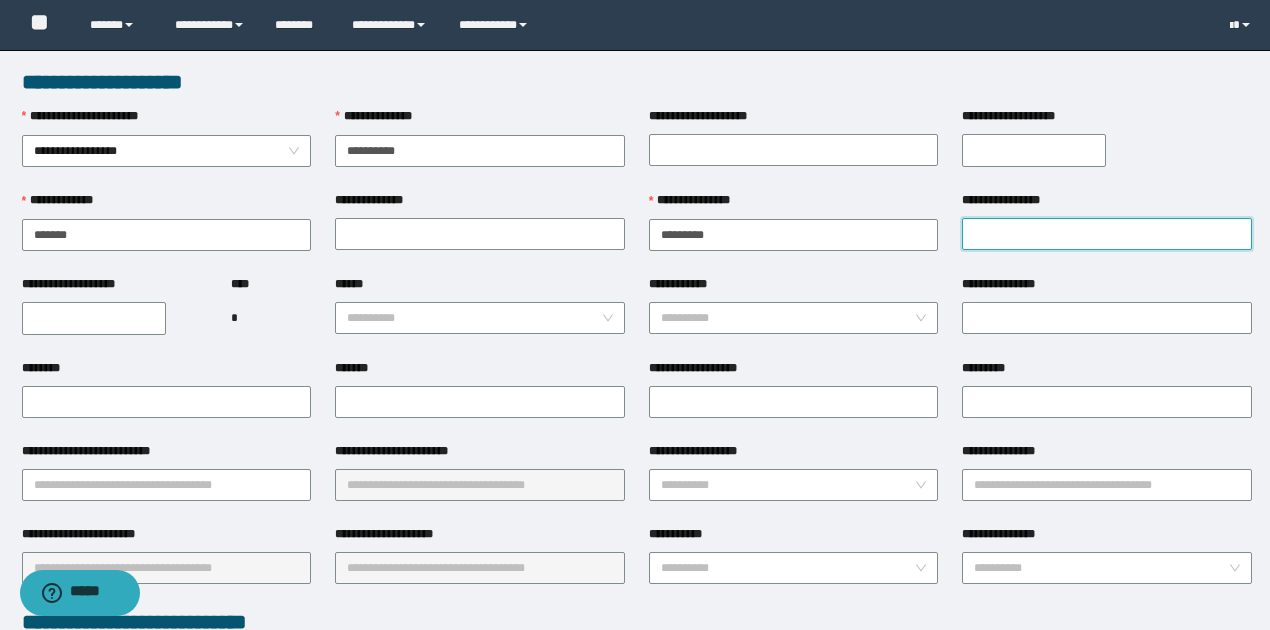 click on "**********" at bounding box center [1107, 234] 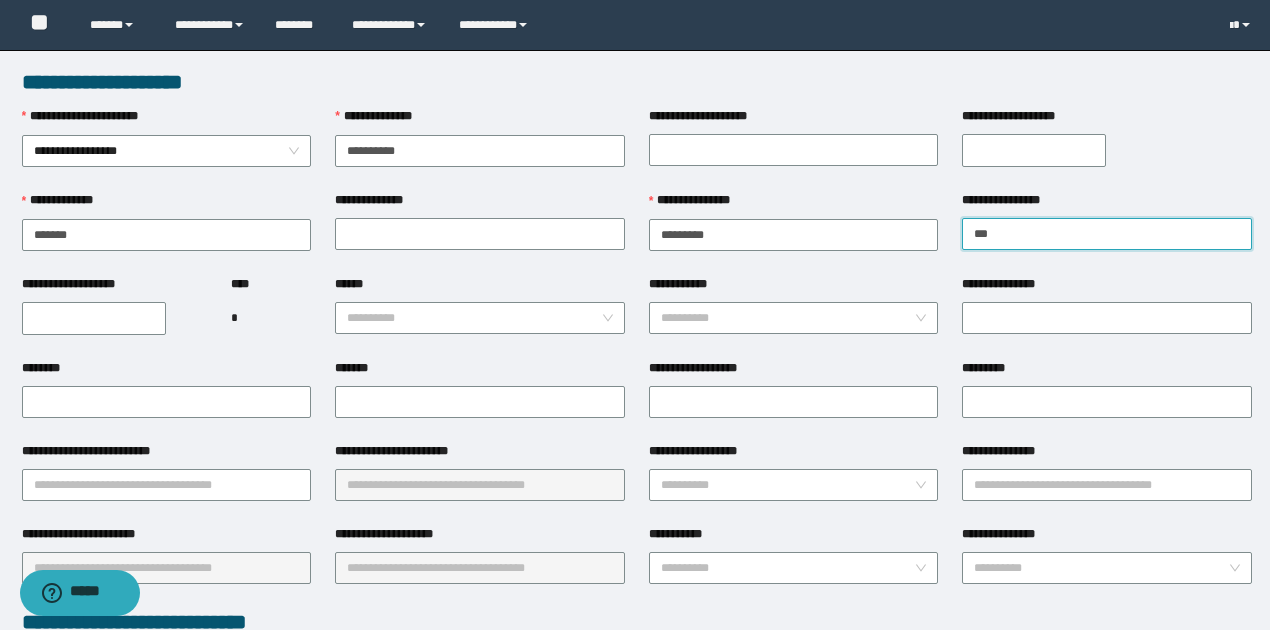 type on "*********" 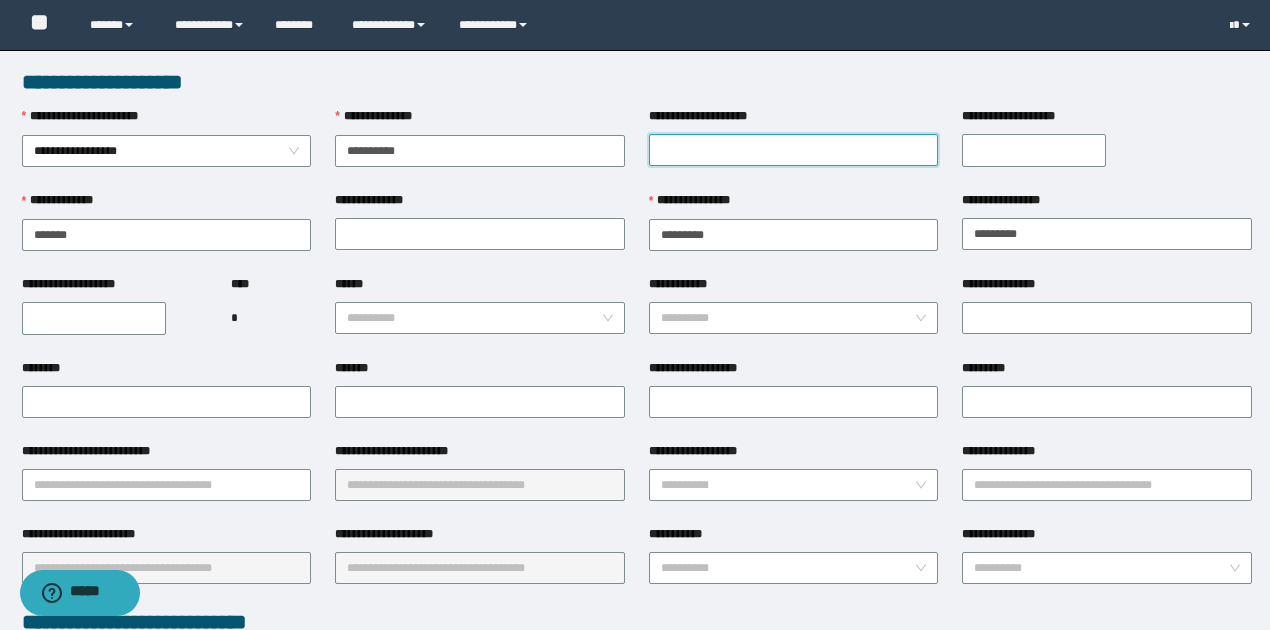 click on "**********" at bounding box center (794, 150) 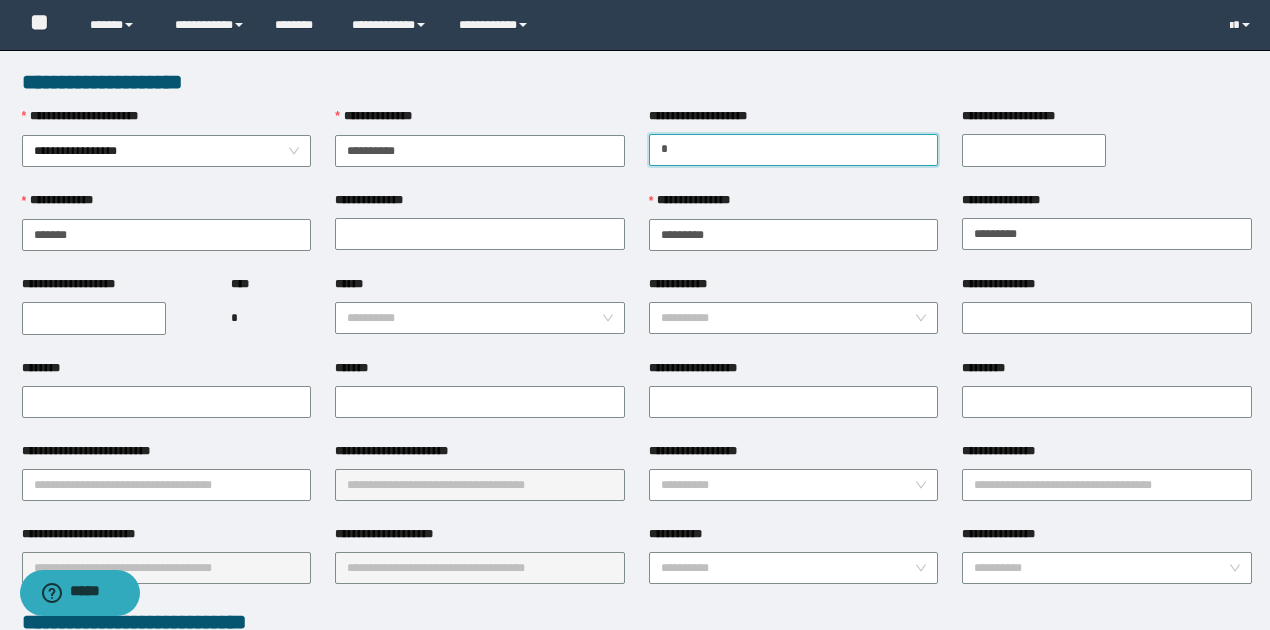 type on "*******" 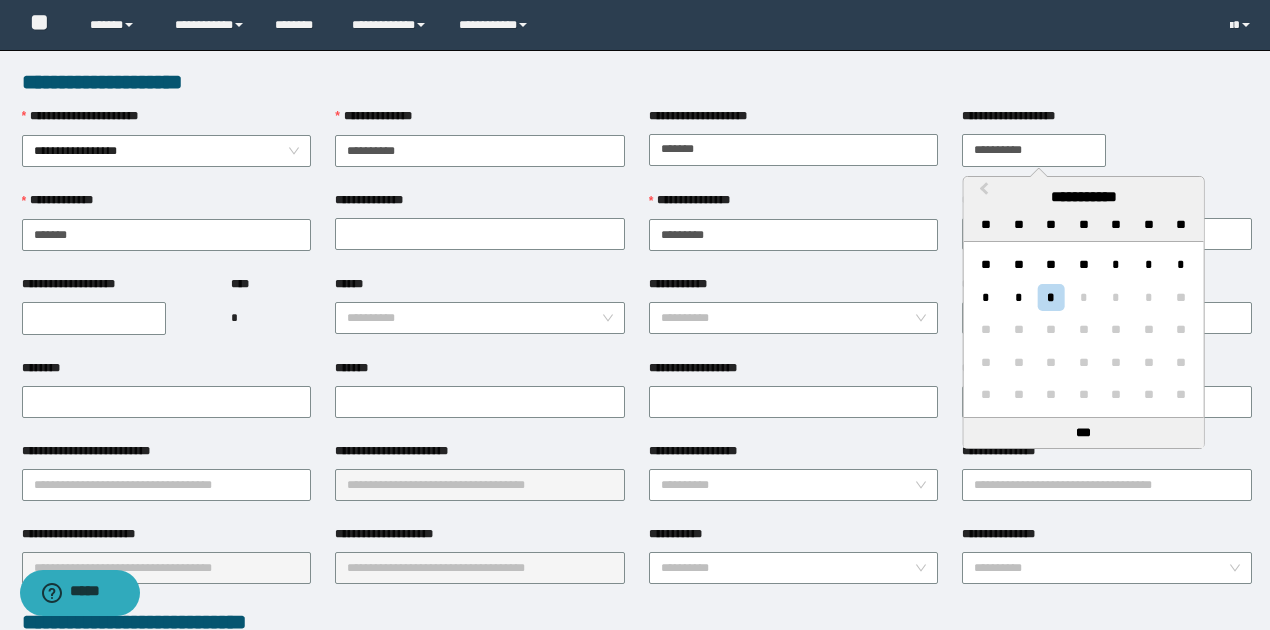click on "**********" at bounding box center (1034, 150) 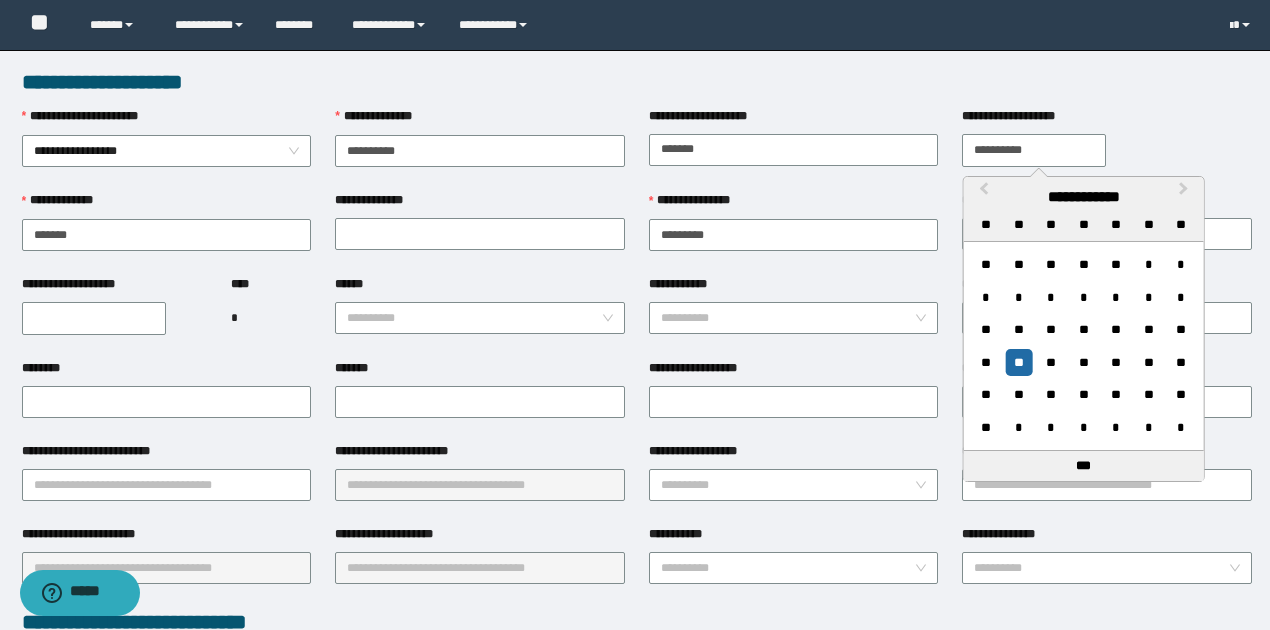 type on "**********" 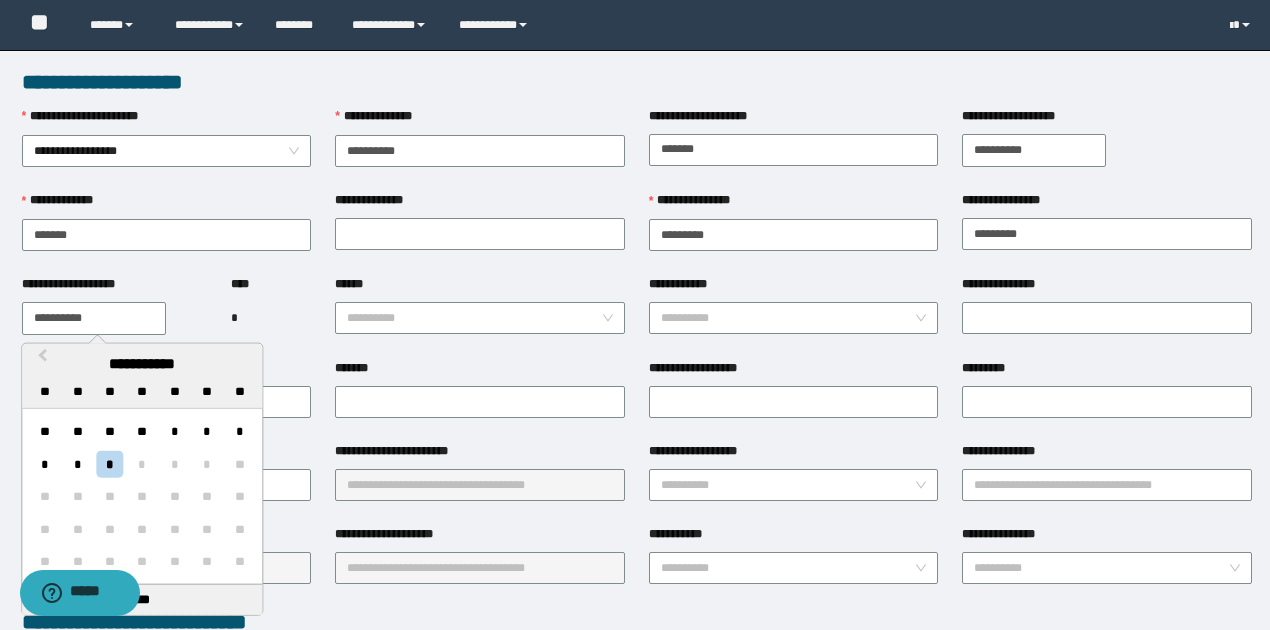 click on "**********" at bounding box center (94, 318) 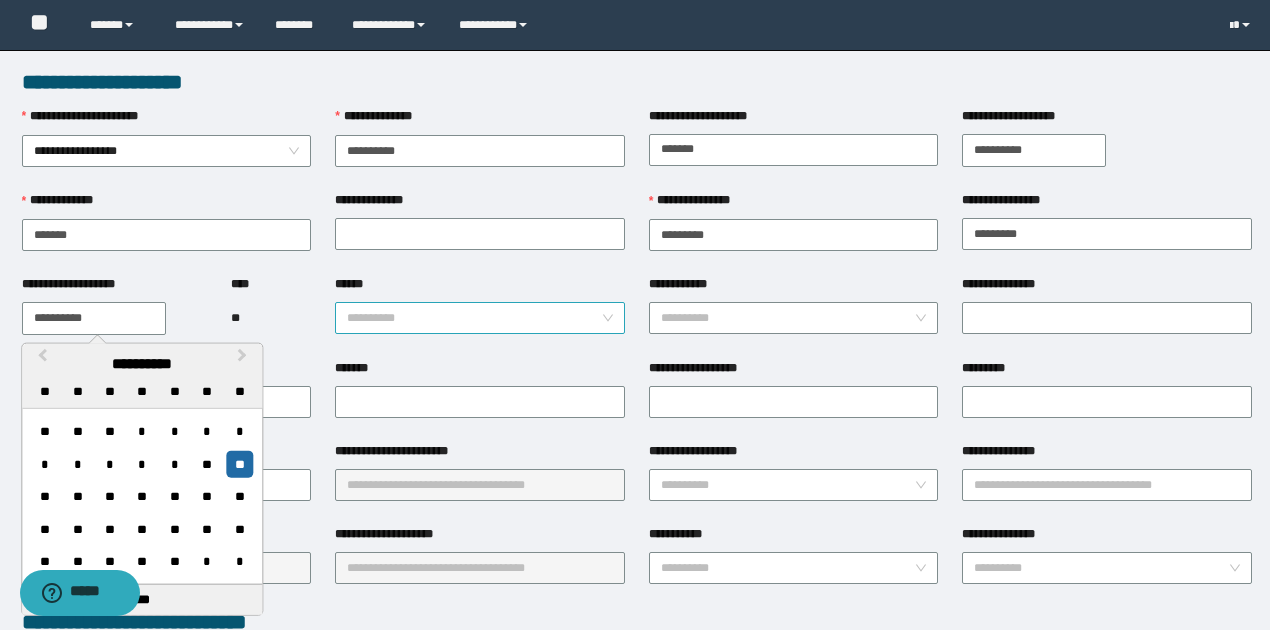 type on "**********" 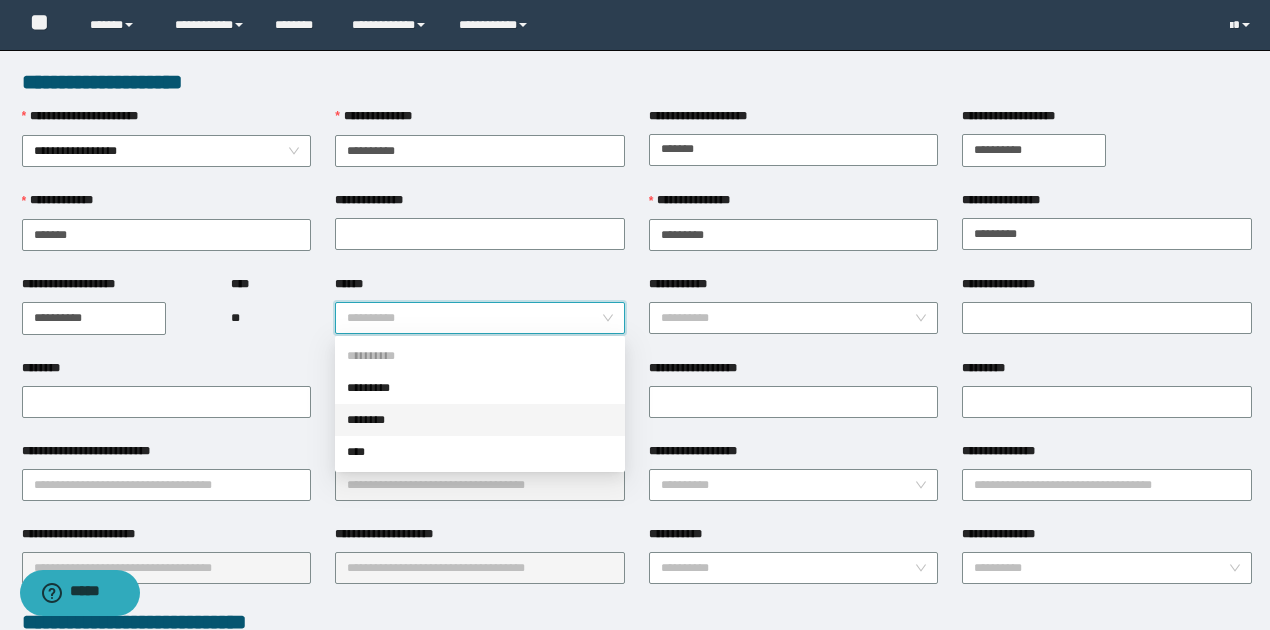 click on "********" at bounding box center [480, 420] 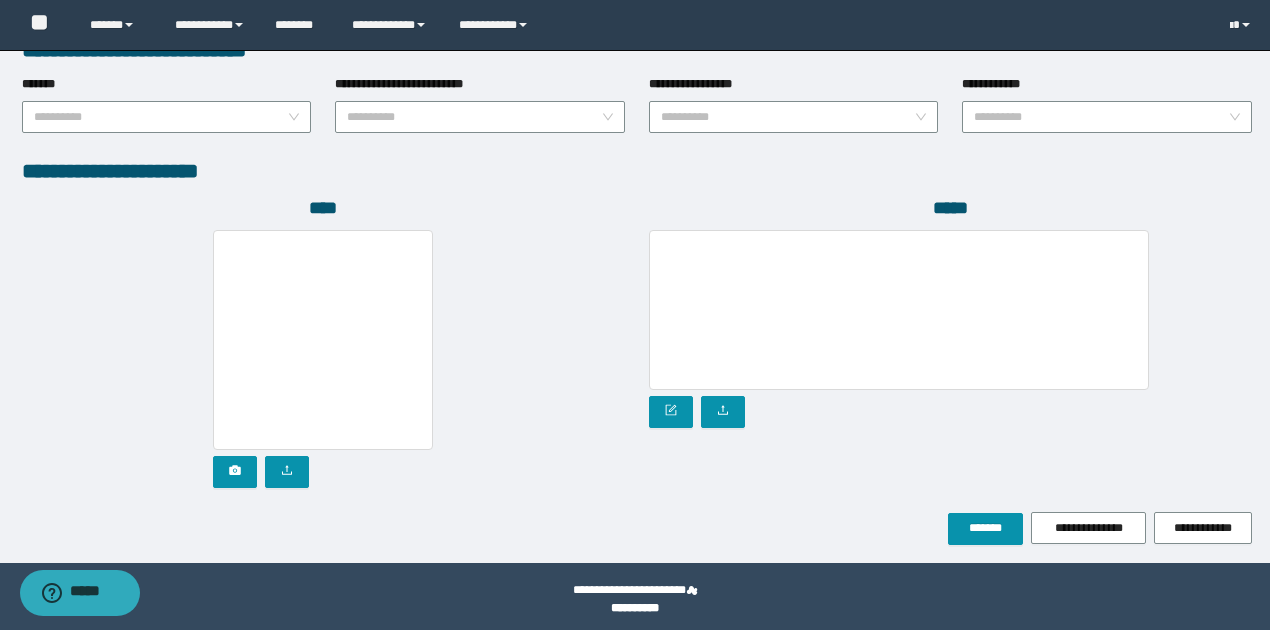 scroll, scrollTop: 1072, scrollLeft: 0, axis: vertical 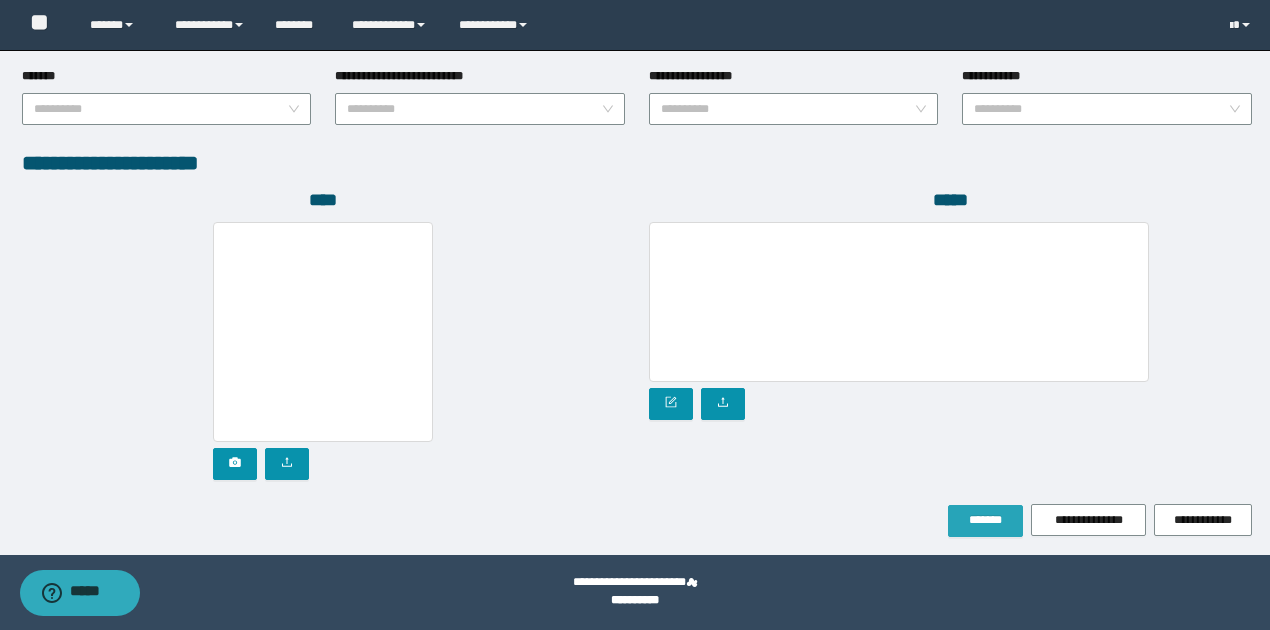 click on "*******" at bounding box center [985, 520] 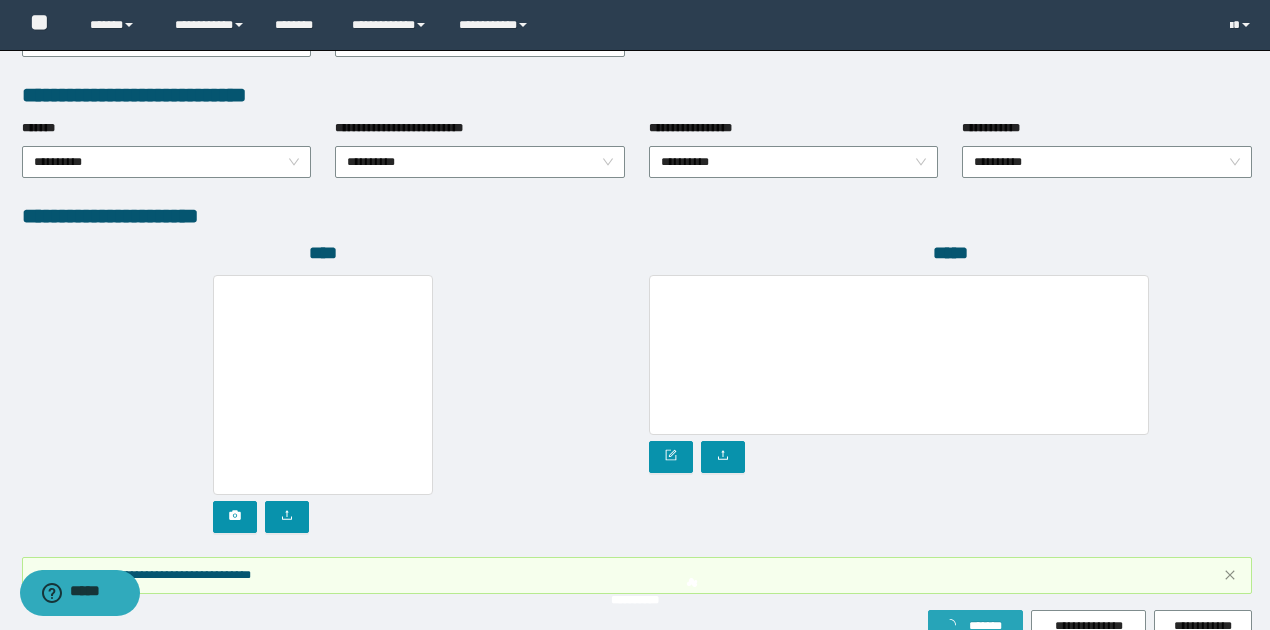 scroll, scrollTop: 1124, scrollLeft: 0, axis: vertical 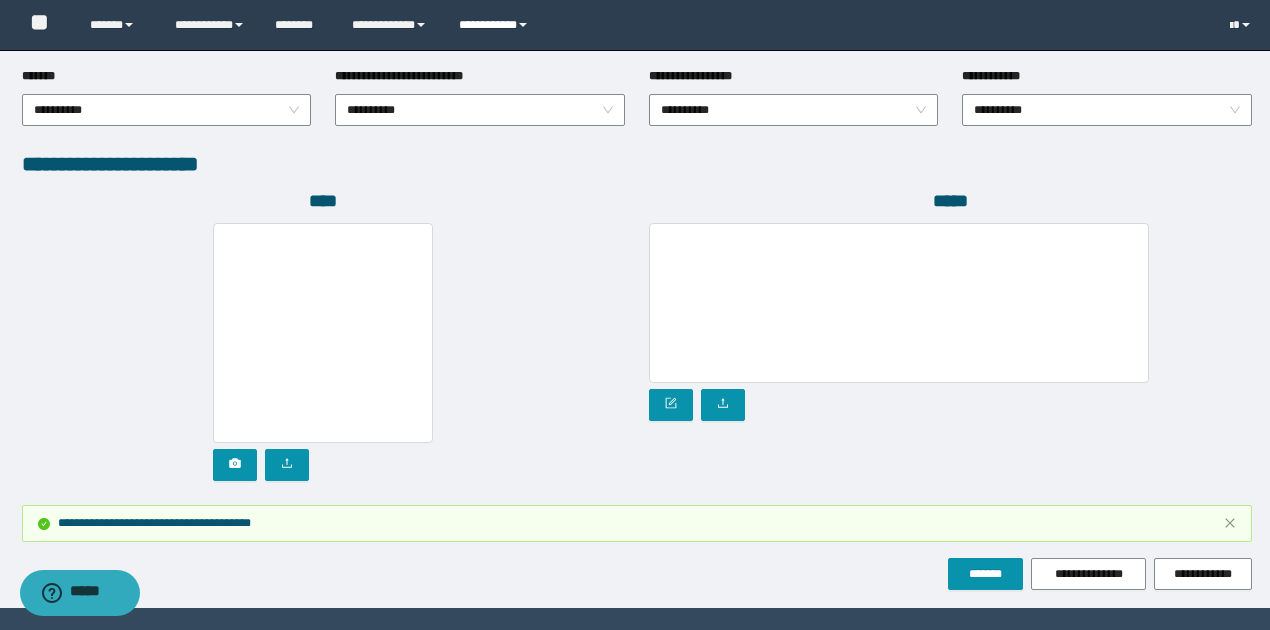 click at bounding box center (523, 25) 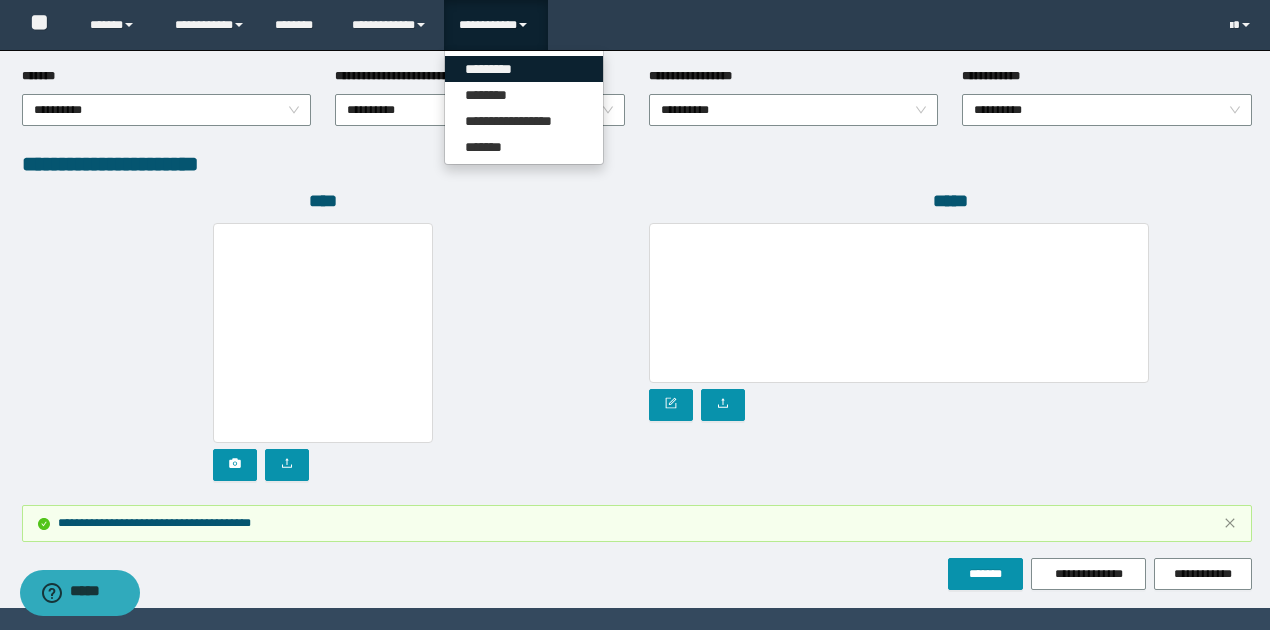 click on "*********" at bounding box center [524, 69] 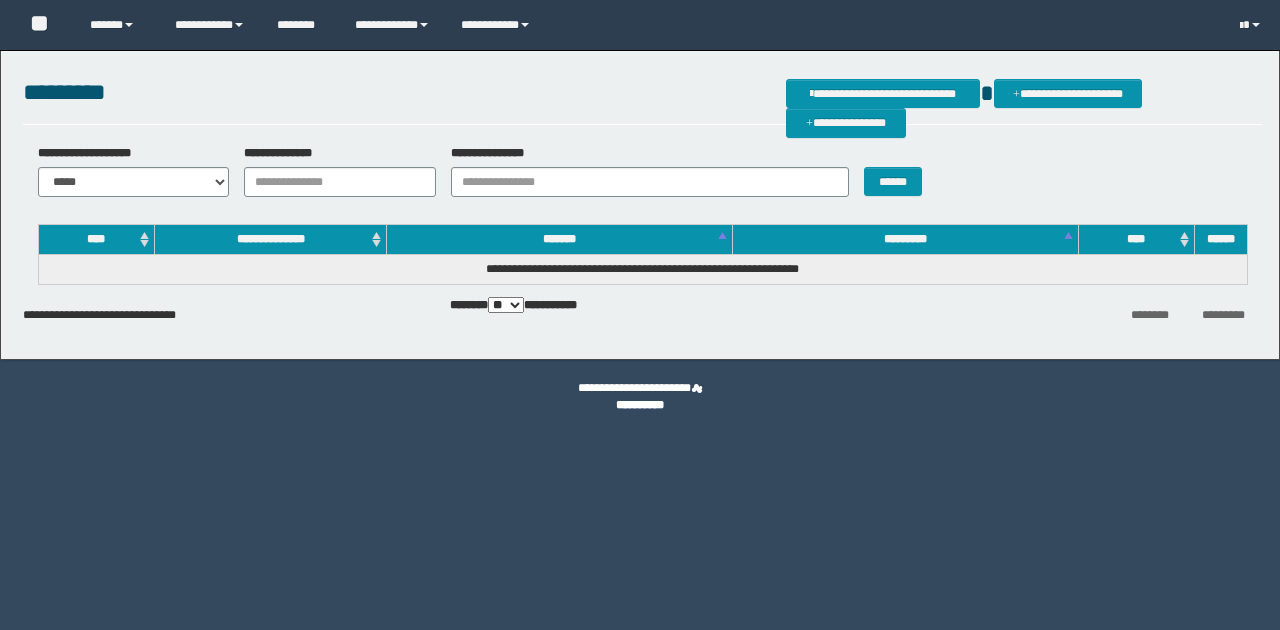 scroll, scrollTop: 0, scrollLeft: 0, axis: both 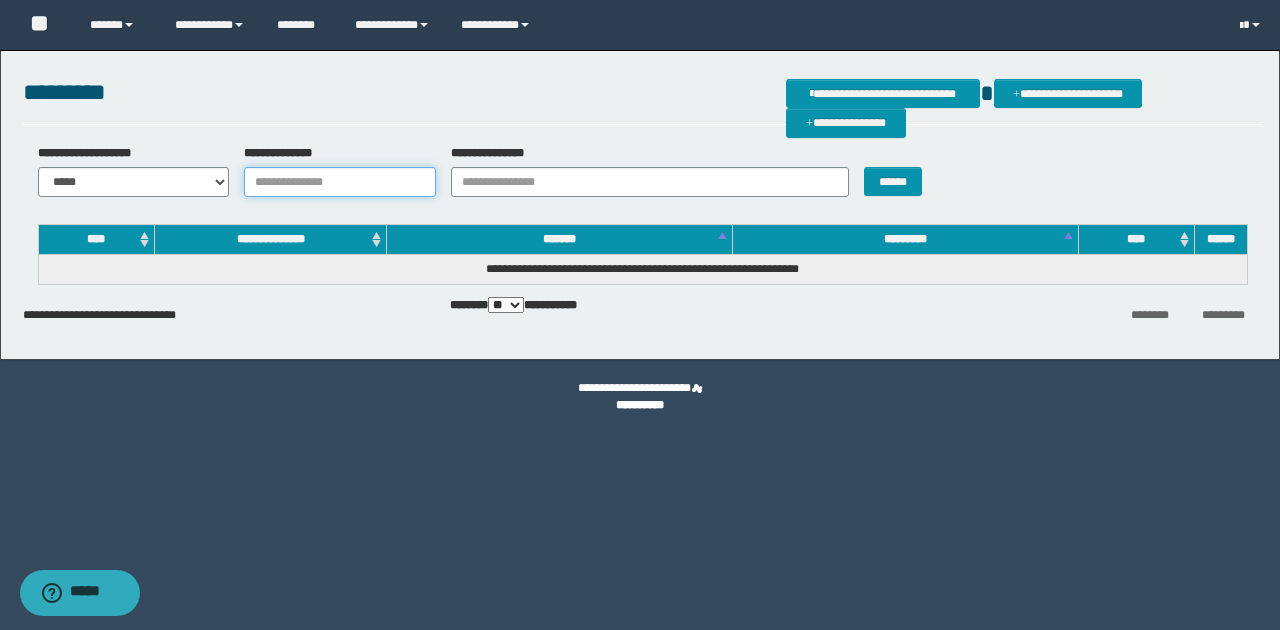 click on "**********" at bounding box center [340, 182] 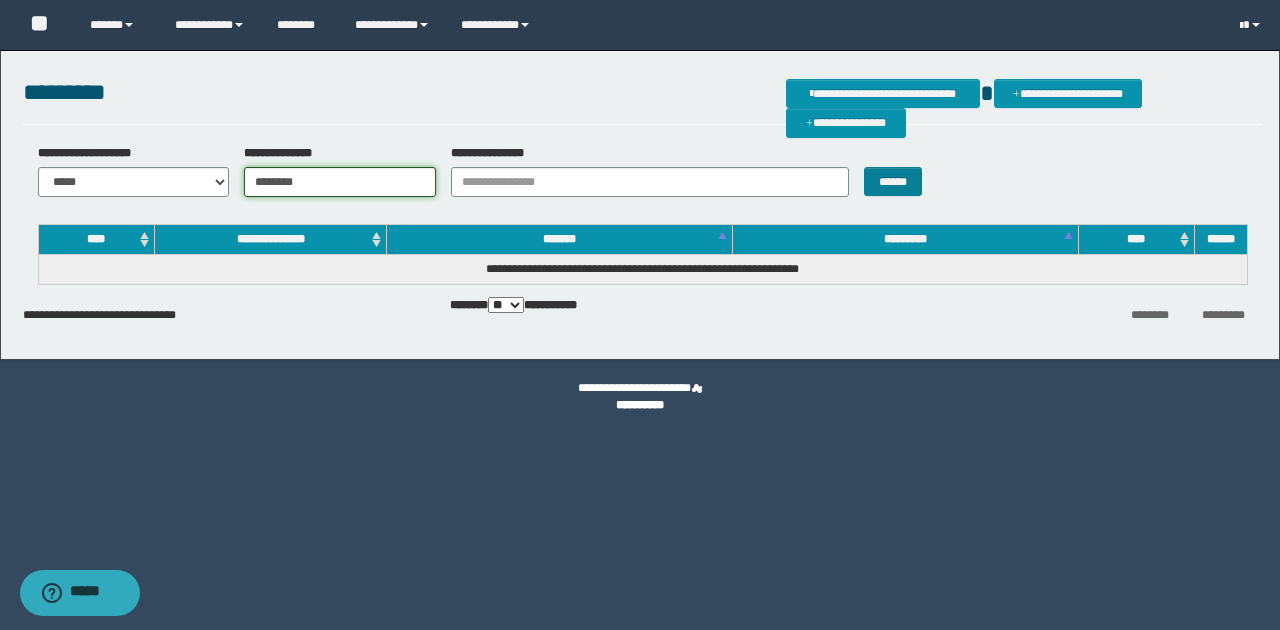 type on "********" 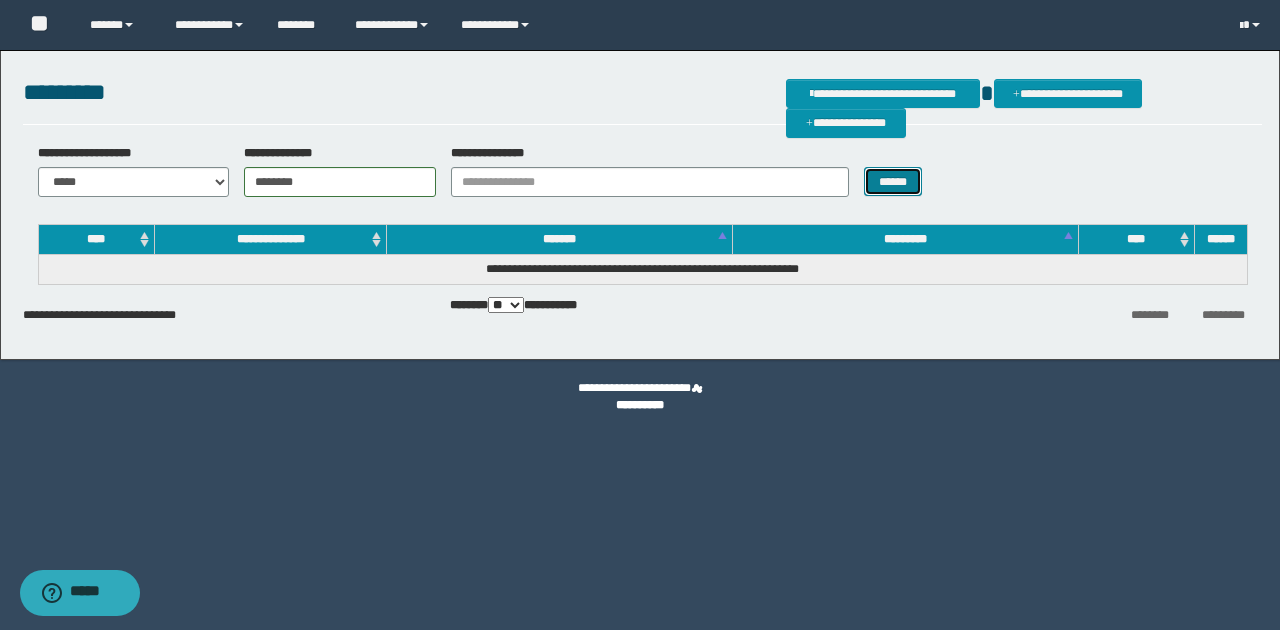 click on "******" at bounding box center (893, 181) 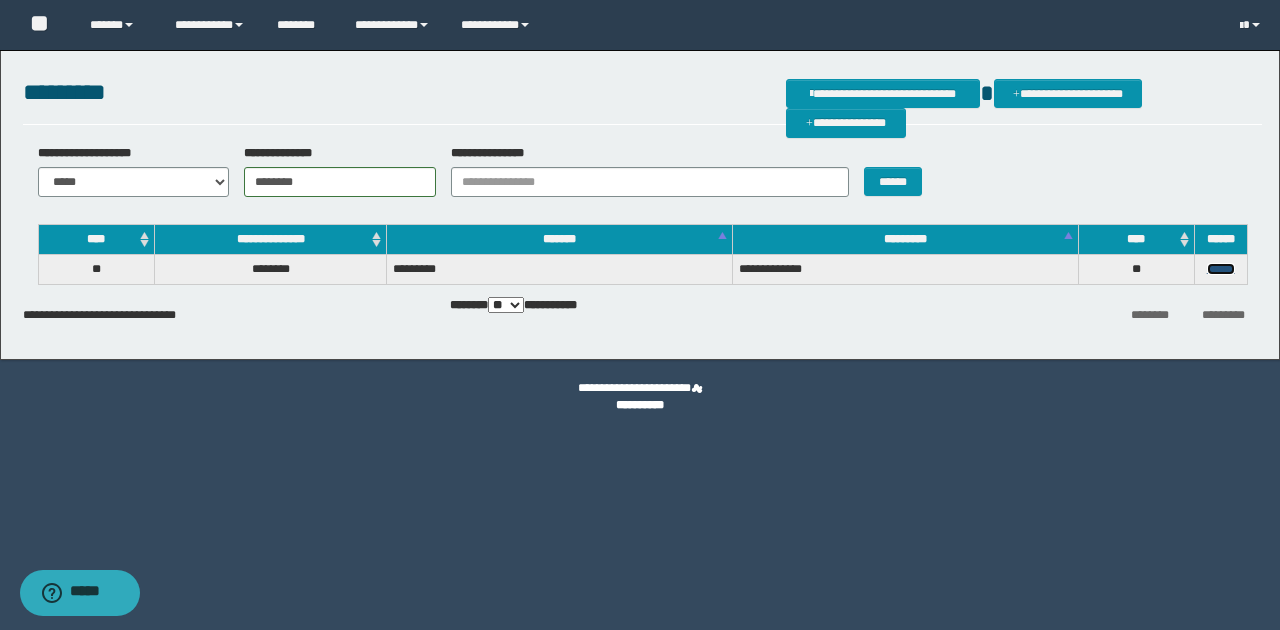 drag, startPoint x: 1230, startPoint y: 273, endPoint x: 1190, endPoint y: 272, distance: 40.012497 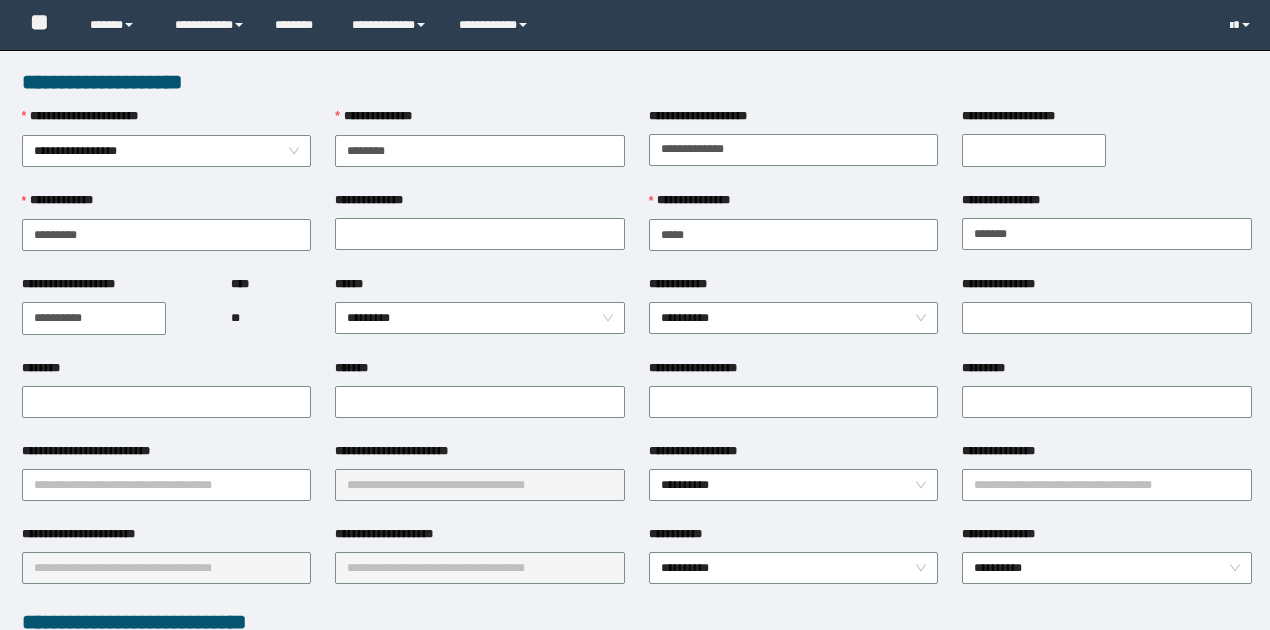 scroll, scrollTop: 0, scrollLeft: 0, axis: both 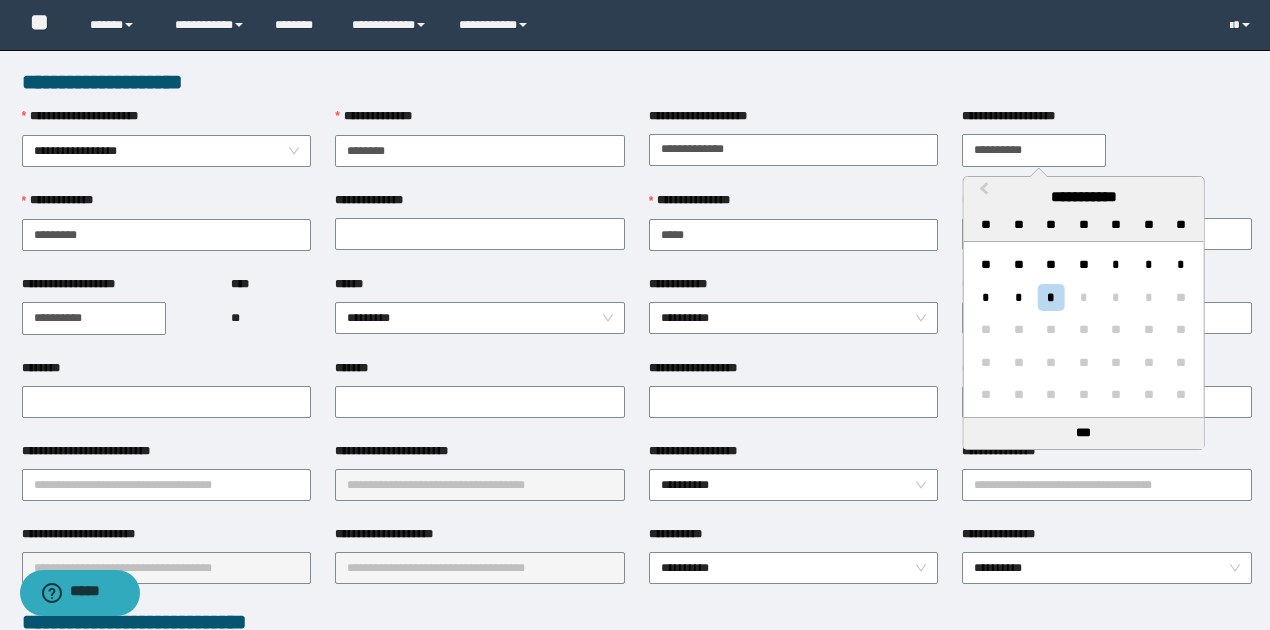 click on "**********" at bounding box center (1034, 150) 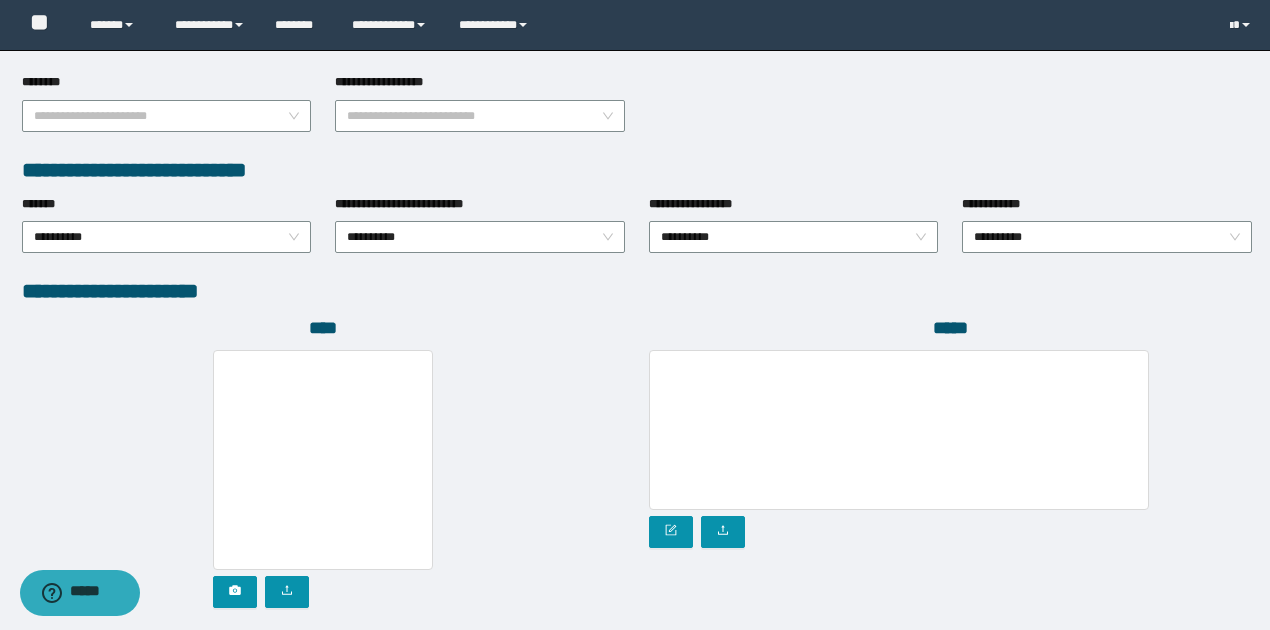 scroll, scrollTop: 1072, scrollLeft: 0, axis: vertical 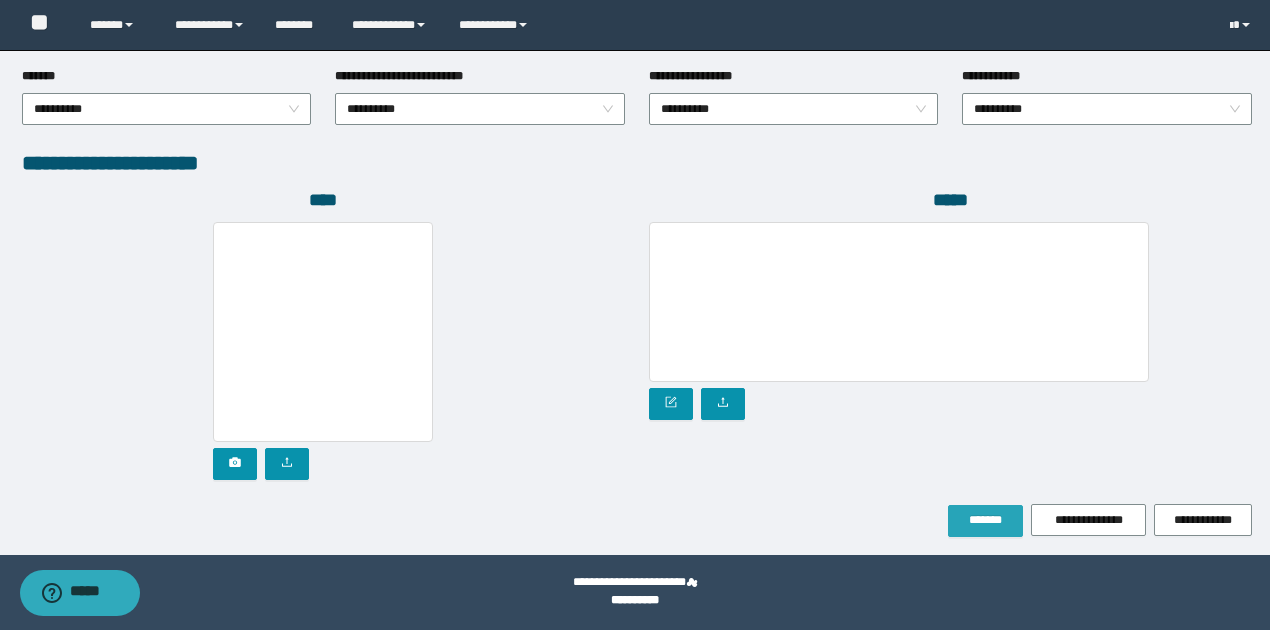 type on "**********" 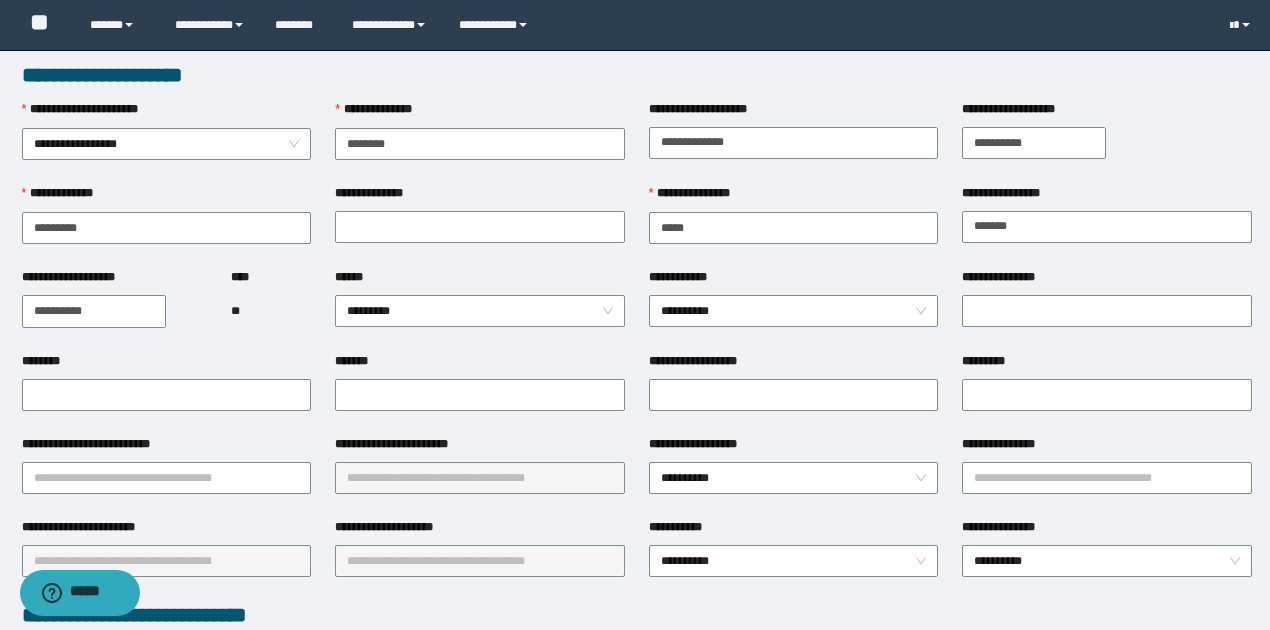 scroll, scrollTop: 0, scrollLeft: 0, axis: both 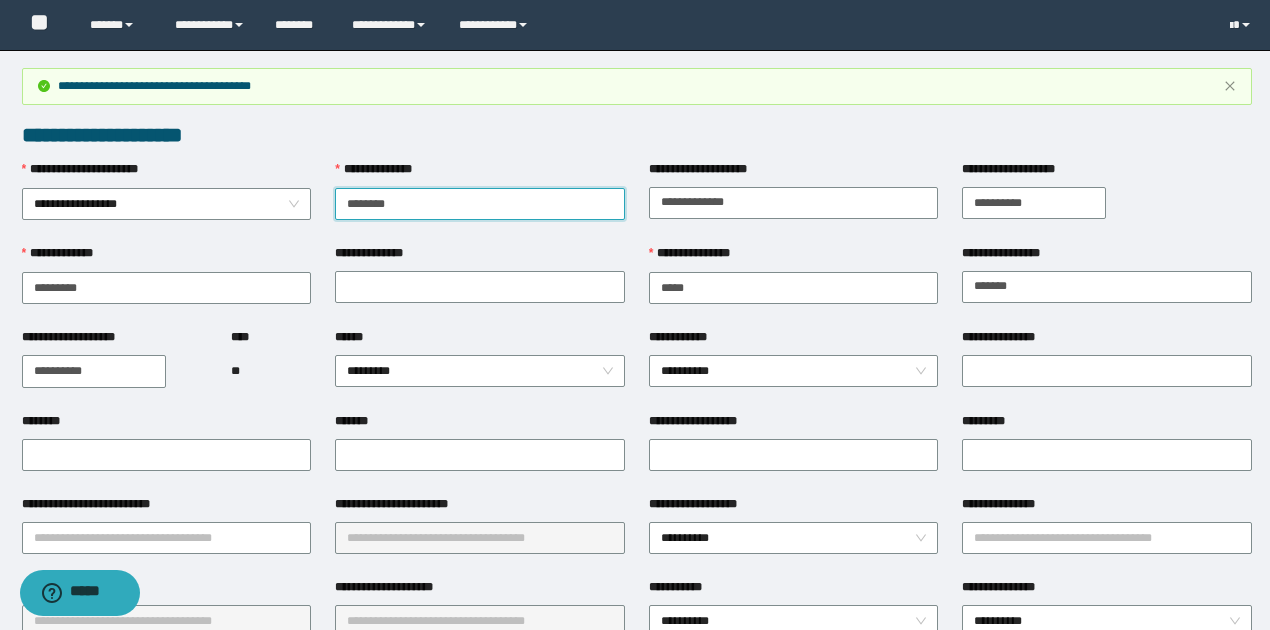 drag, startPoint x: 403, startPoint y: 201, endPoint x: 345, endPoint y: 198, distance: 58.077534 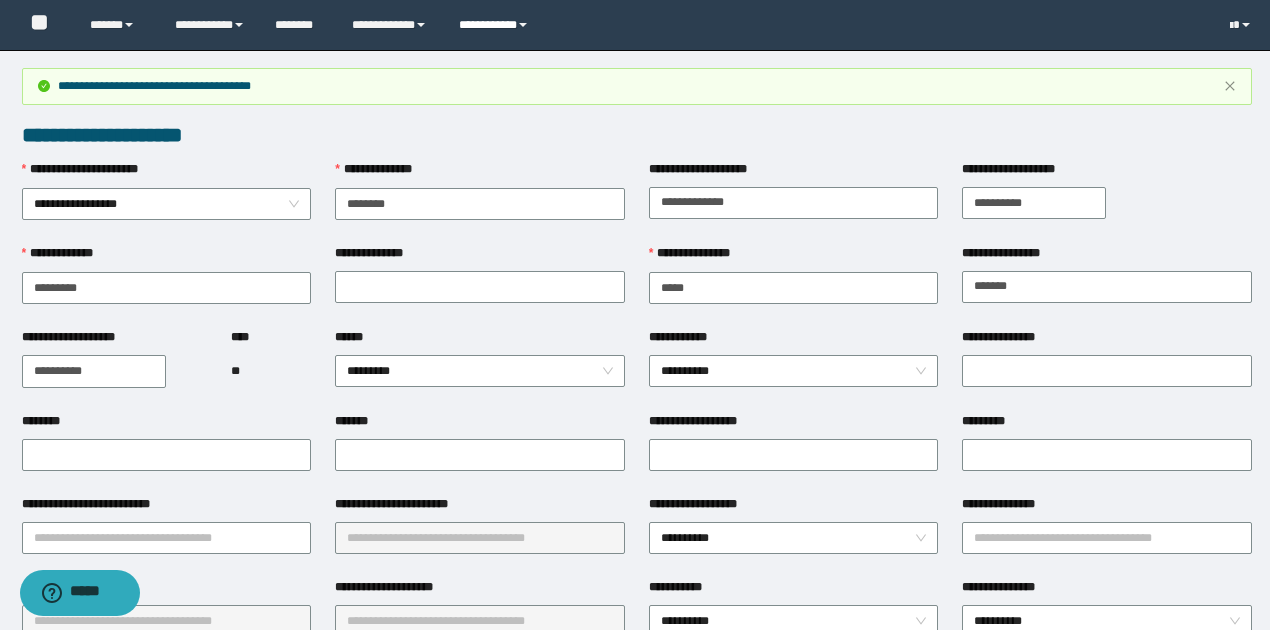 click at bounding box center [523, 25] 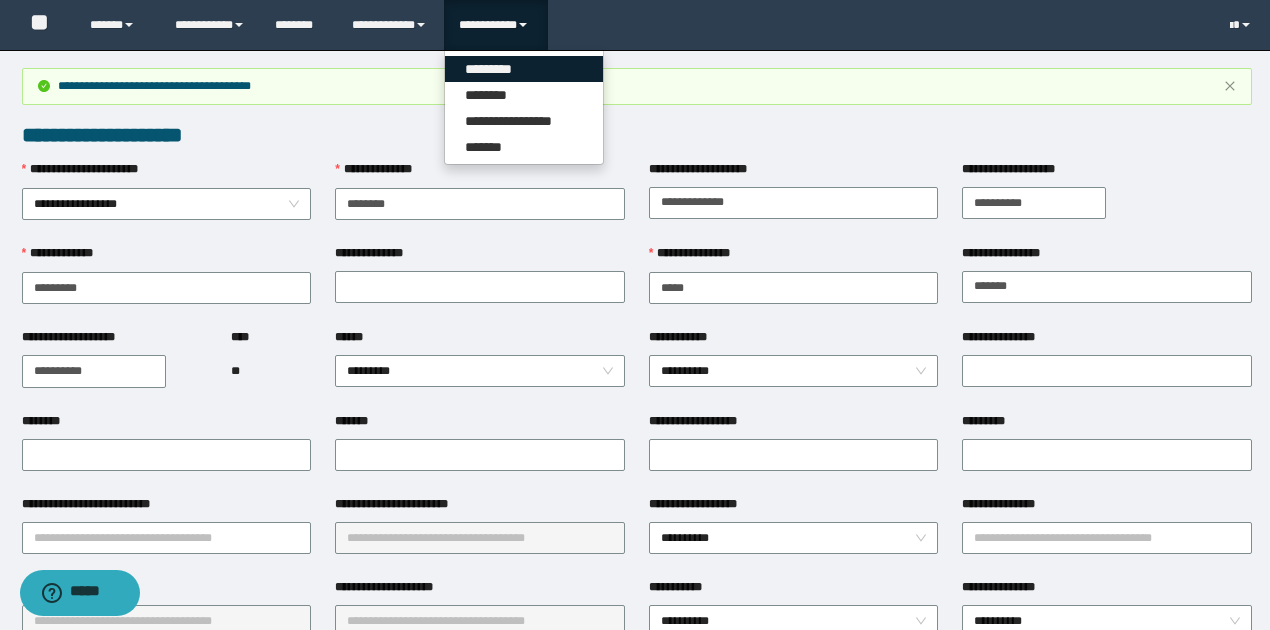 drag, startPoint x: 503, startPoint y: 69, endPoint x: 709, endPoint y: 37, distance: 208.47063 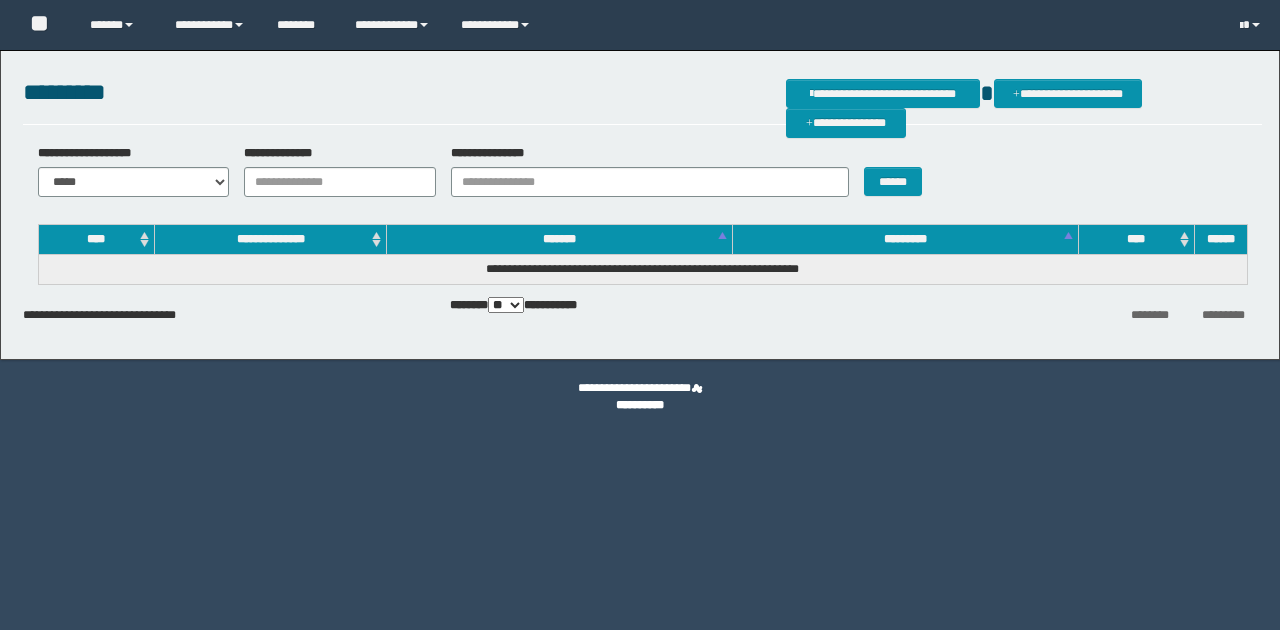 scroll, scrollTop: 0, scrollLeft: 0, axis: both 